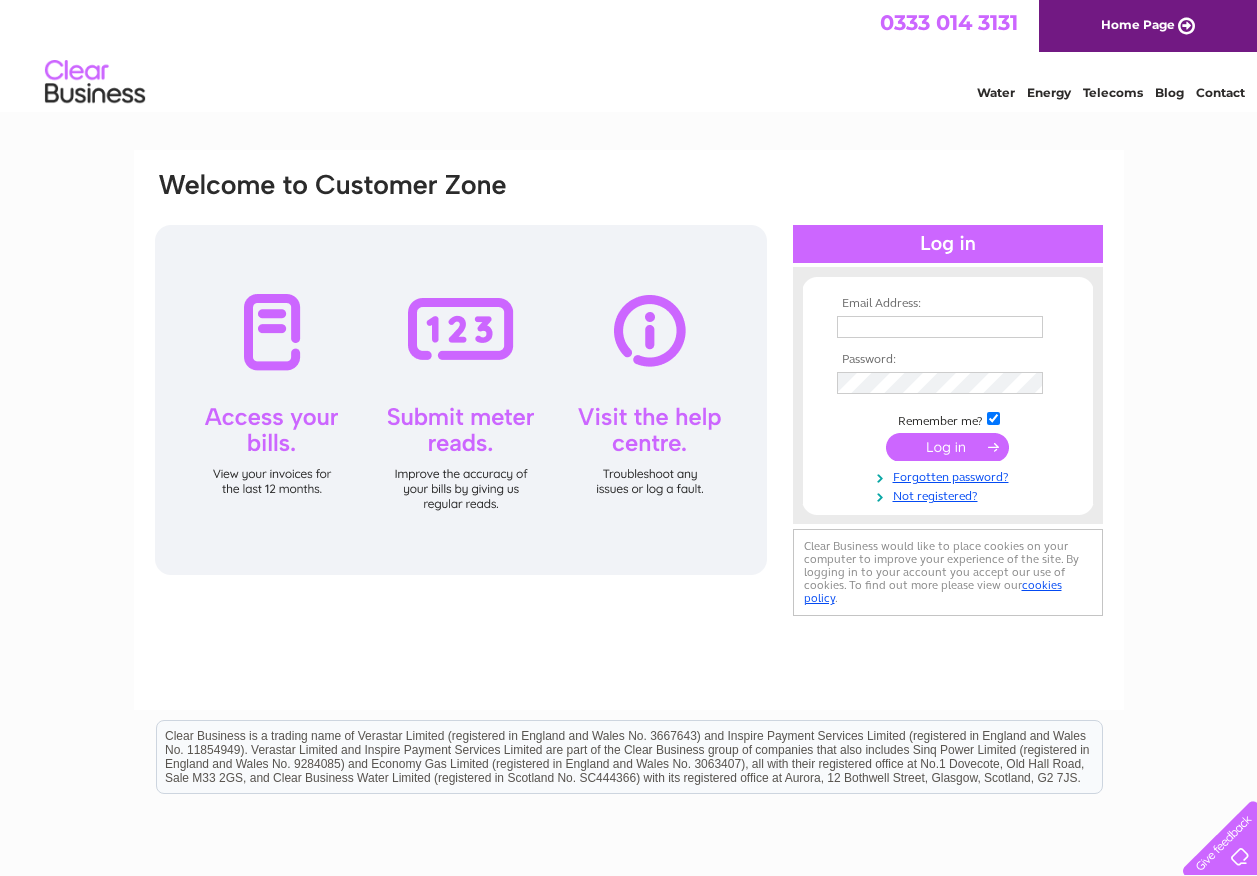 scroll, scrollTop: 0, scrollLeft: 0, axis: both 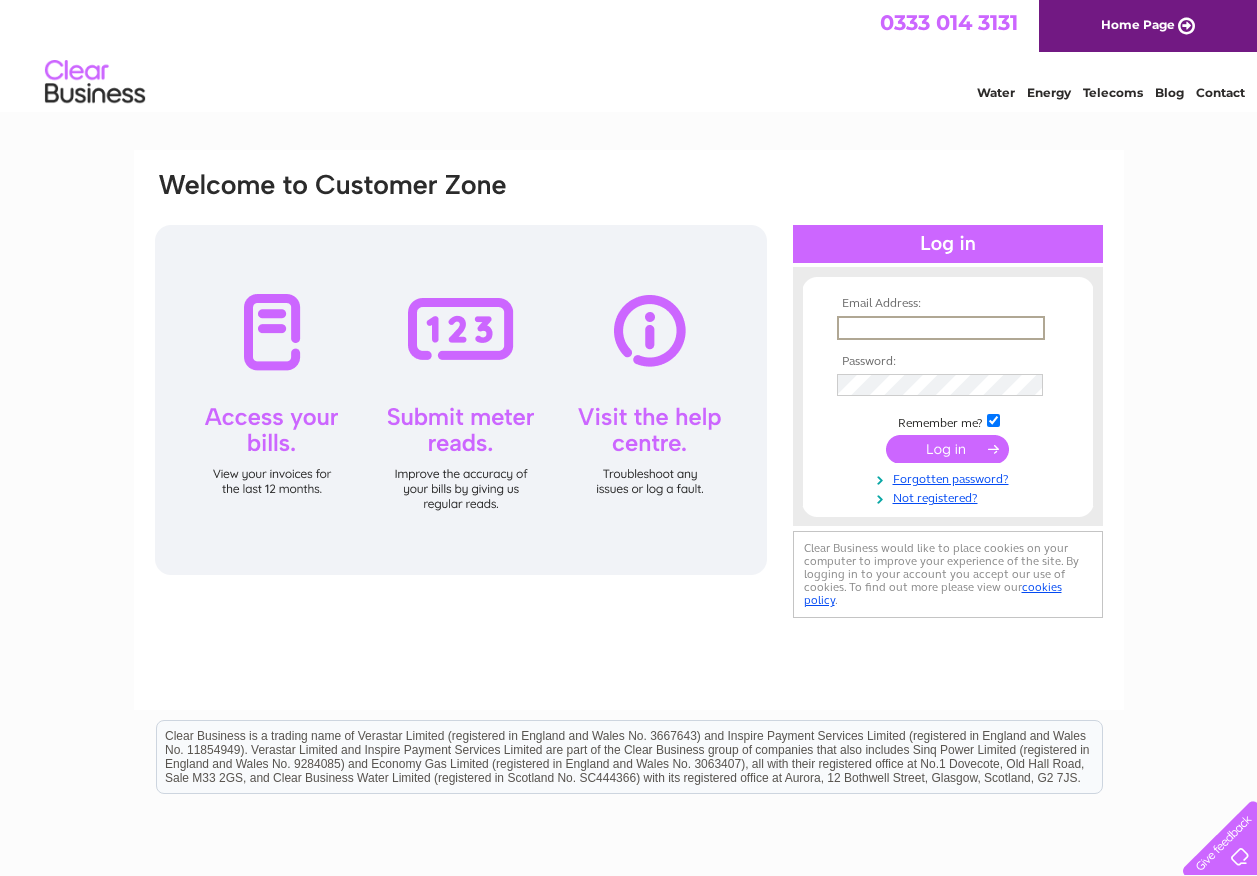 click at bounding box center [941, 328] 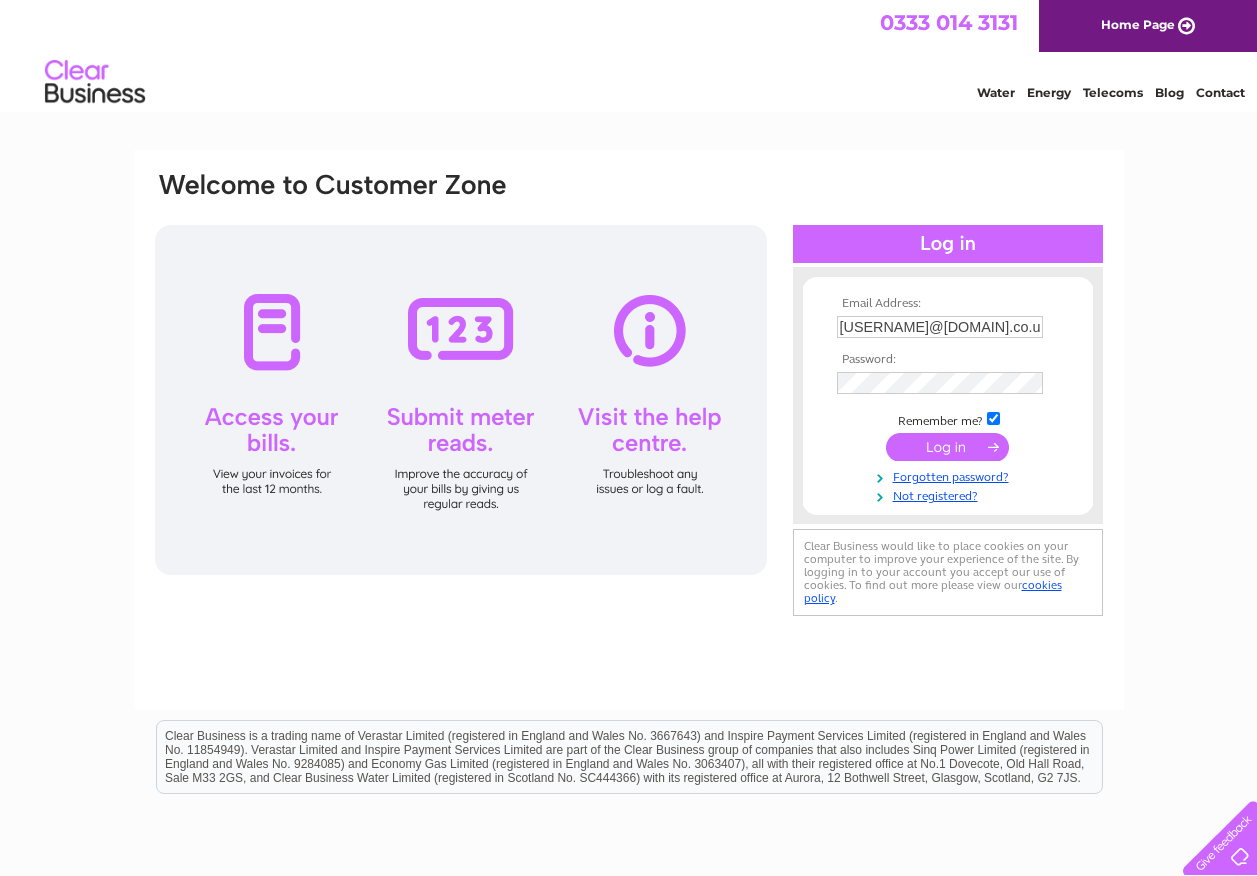 click at bounding box center [993, 418] 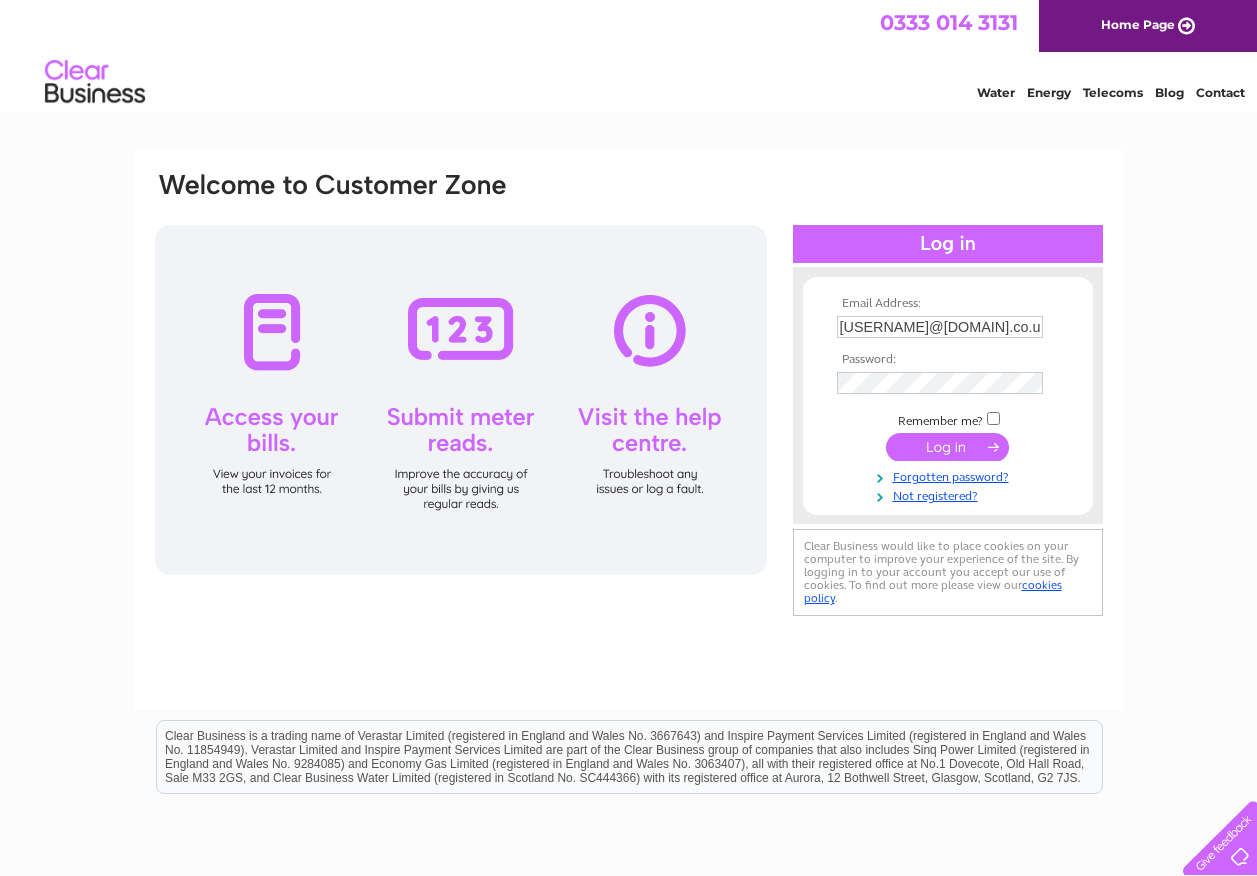 click at bounding box center (947, 447) 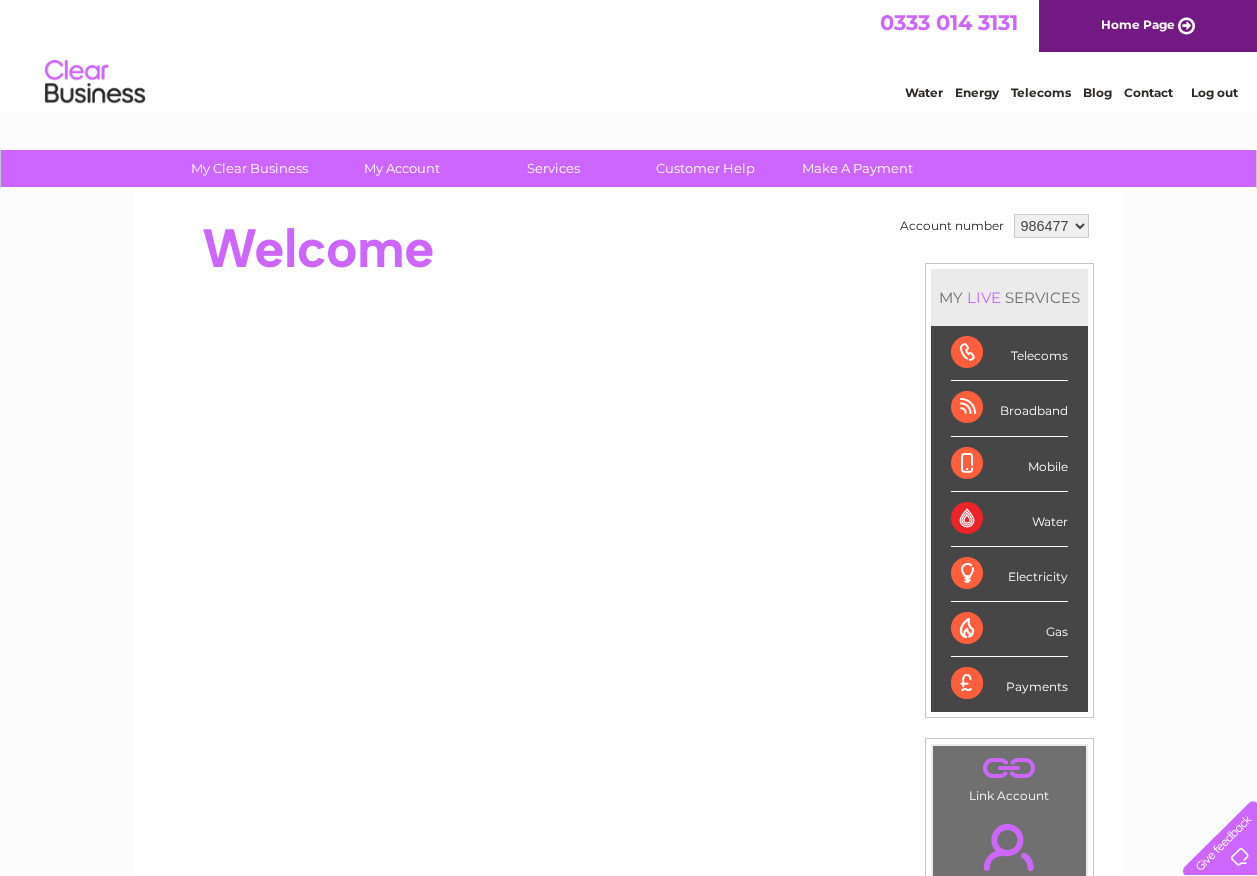 scroll, scrollTop: 0, scrollLeft: 0, axis: both 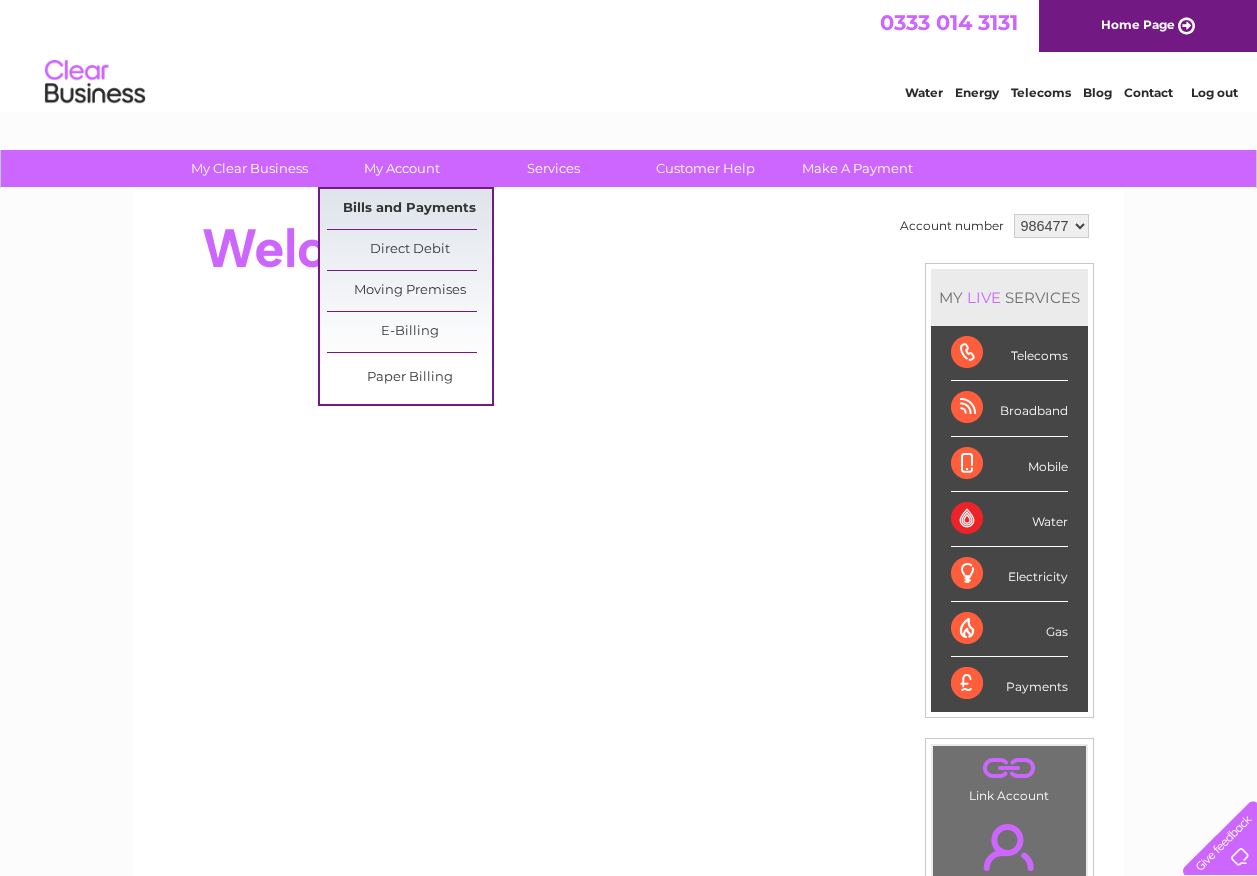click on "Bills and Payments" at bounding box center [409, 209] 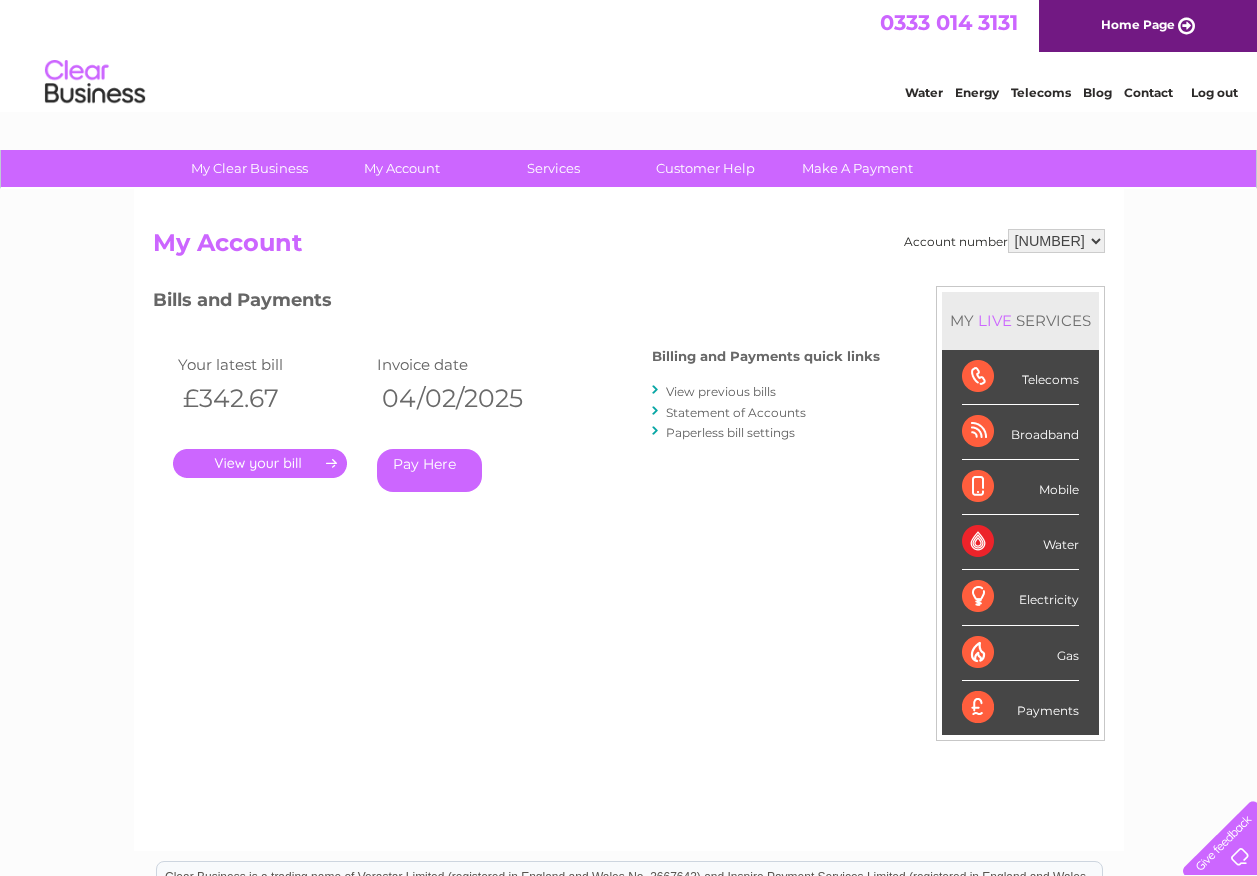 scroll, scrollTop: 0, scrollLeft: 0, axis: both 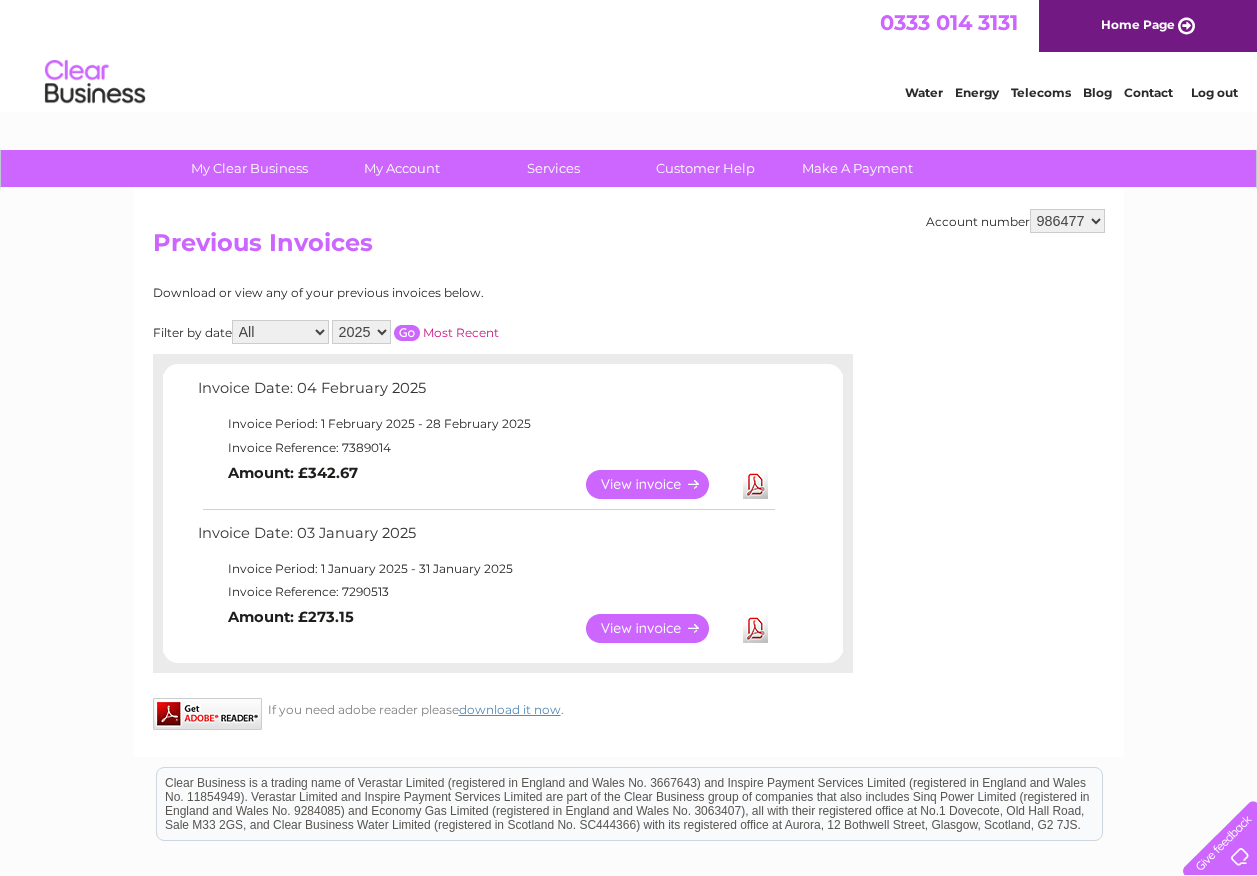 click on "986477
986482
986483
986484
986711
989074" at bounding box center [1067, 221] 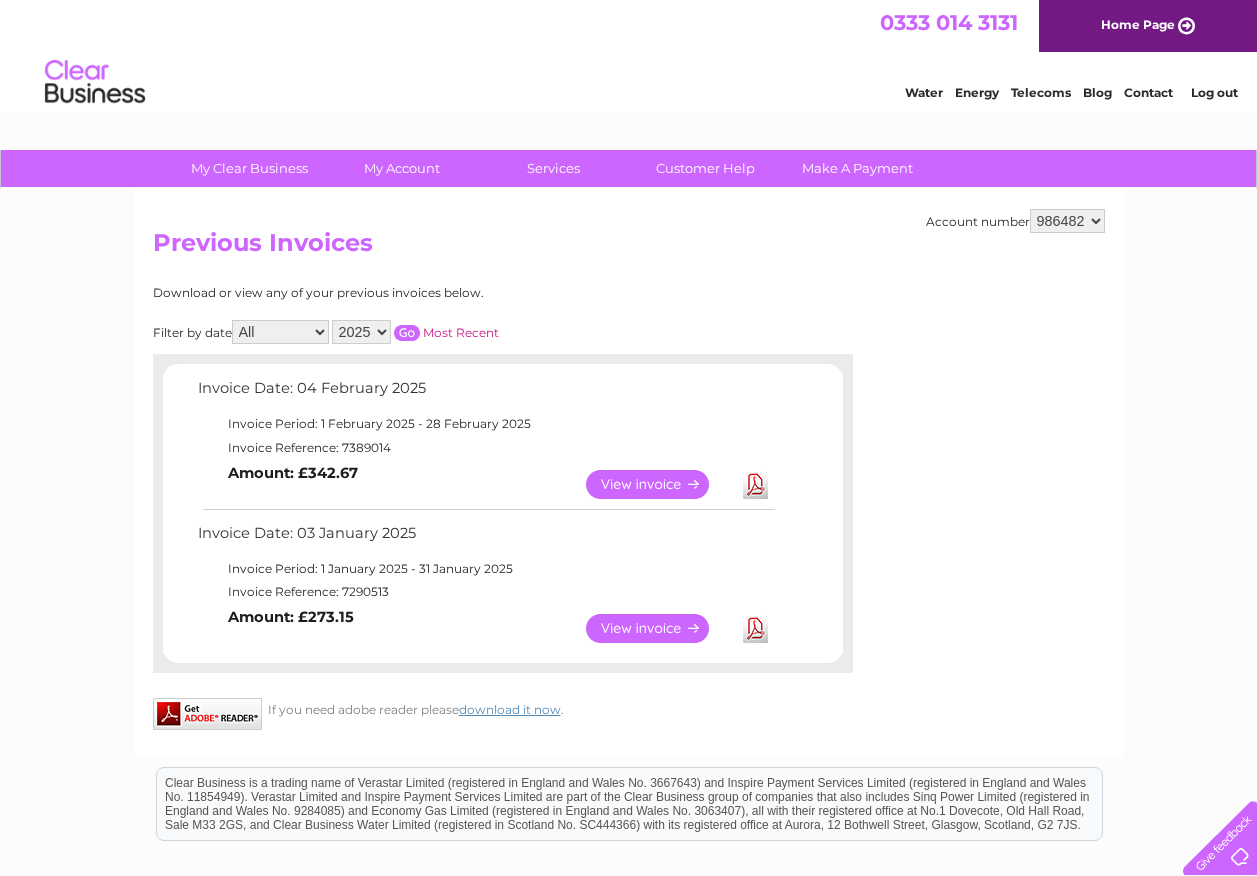 click on "986477
986482
986483
986484
986711
989074" at bounding box center [1067, 221] 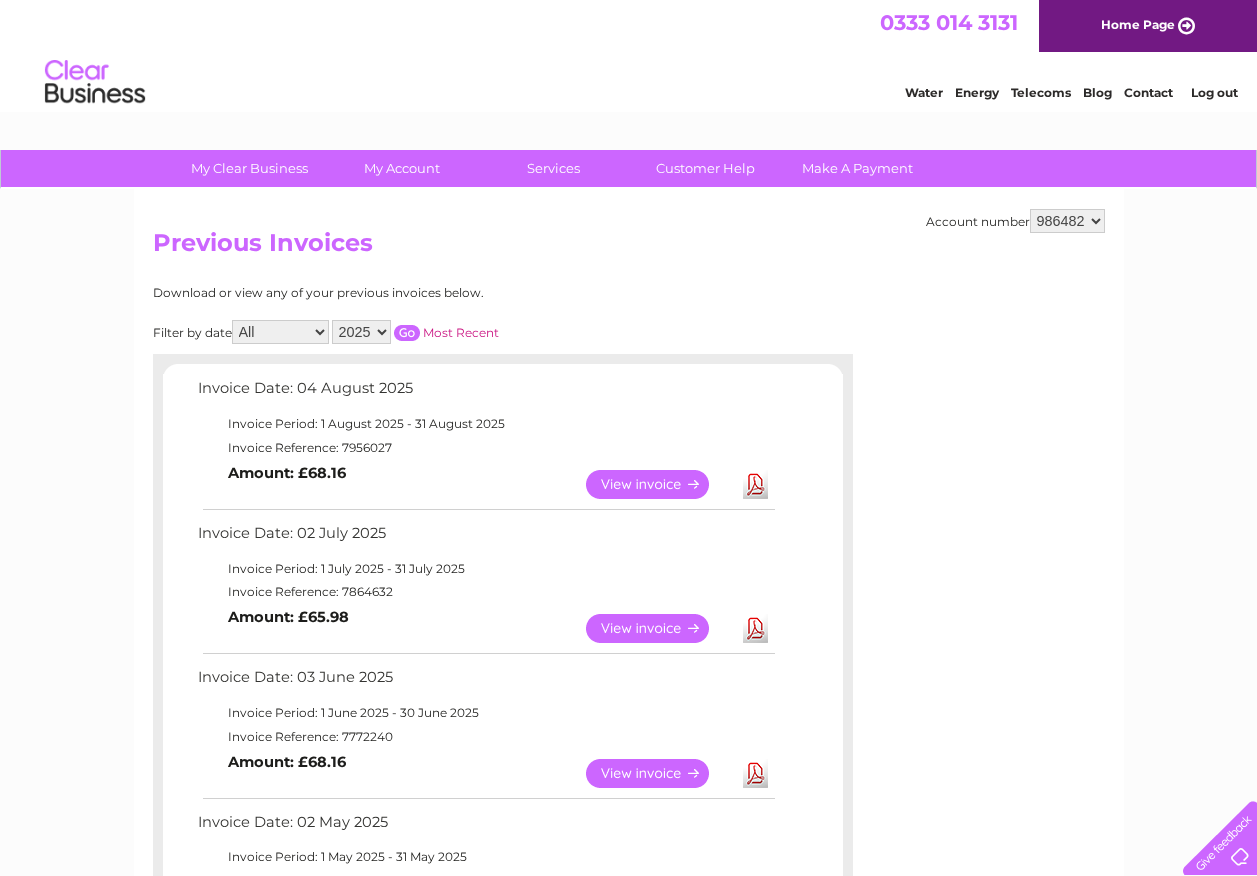 scroll, scrollTop: 0, scrollLeft: 0, axis: both 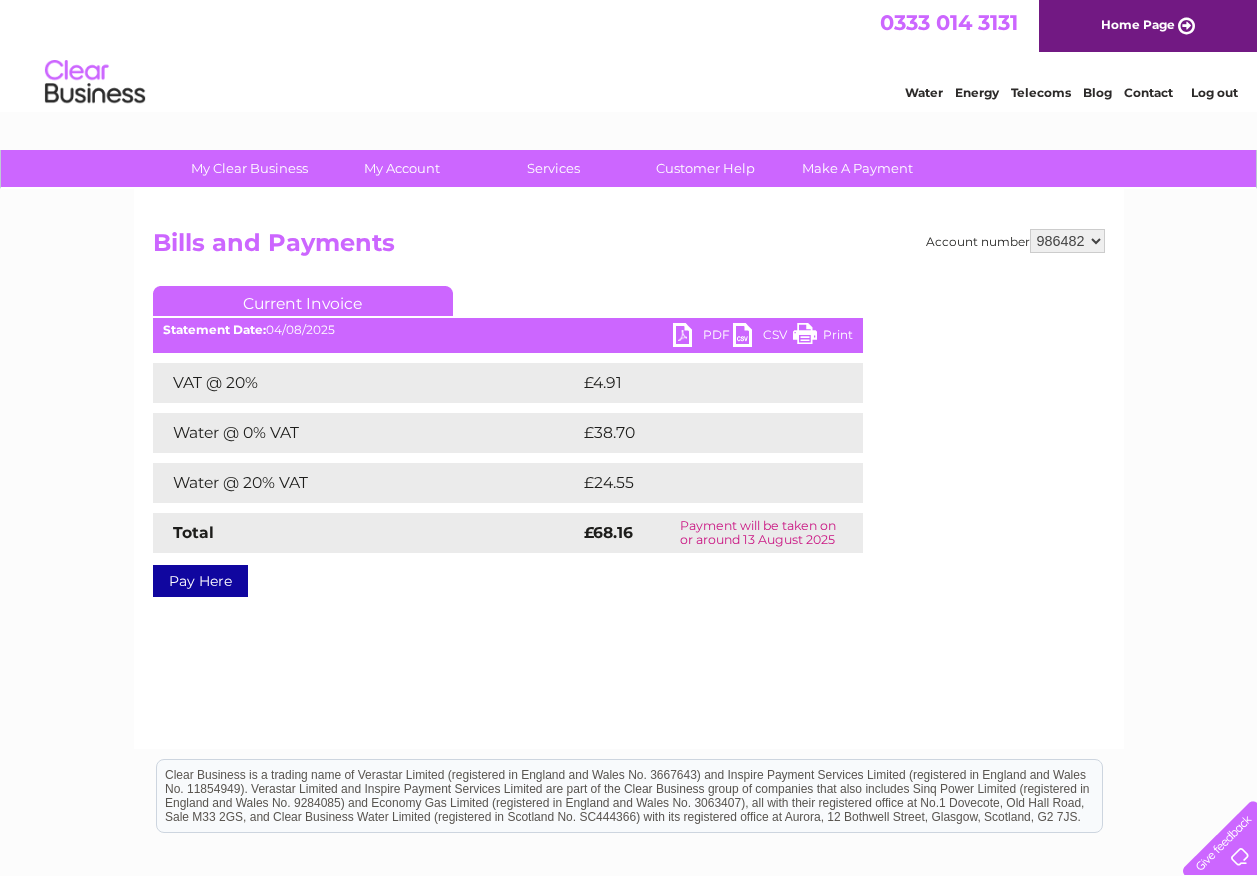 click on "PDF" at bounding box center [703, 337] 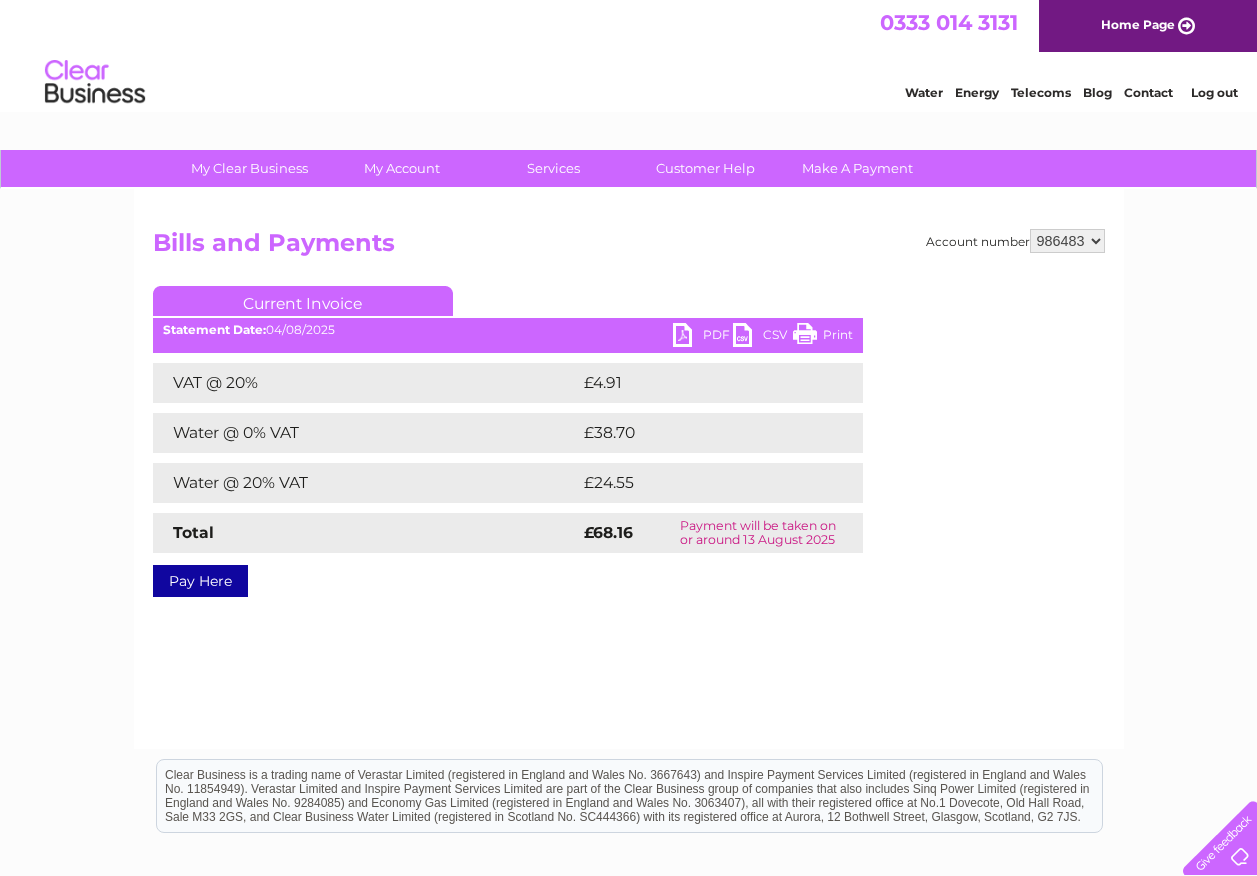 click on "986477
986482
986483
986484
986711
989074" at bounding box center (1067, 241) 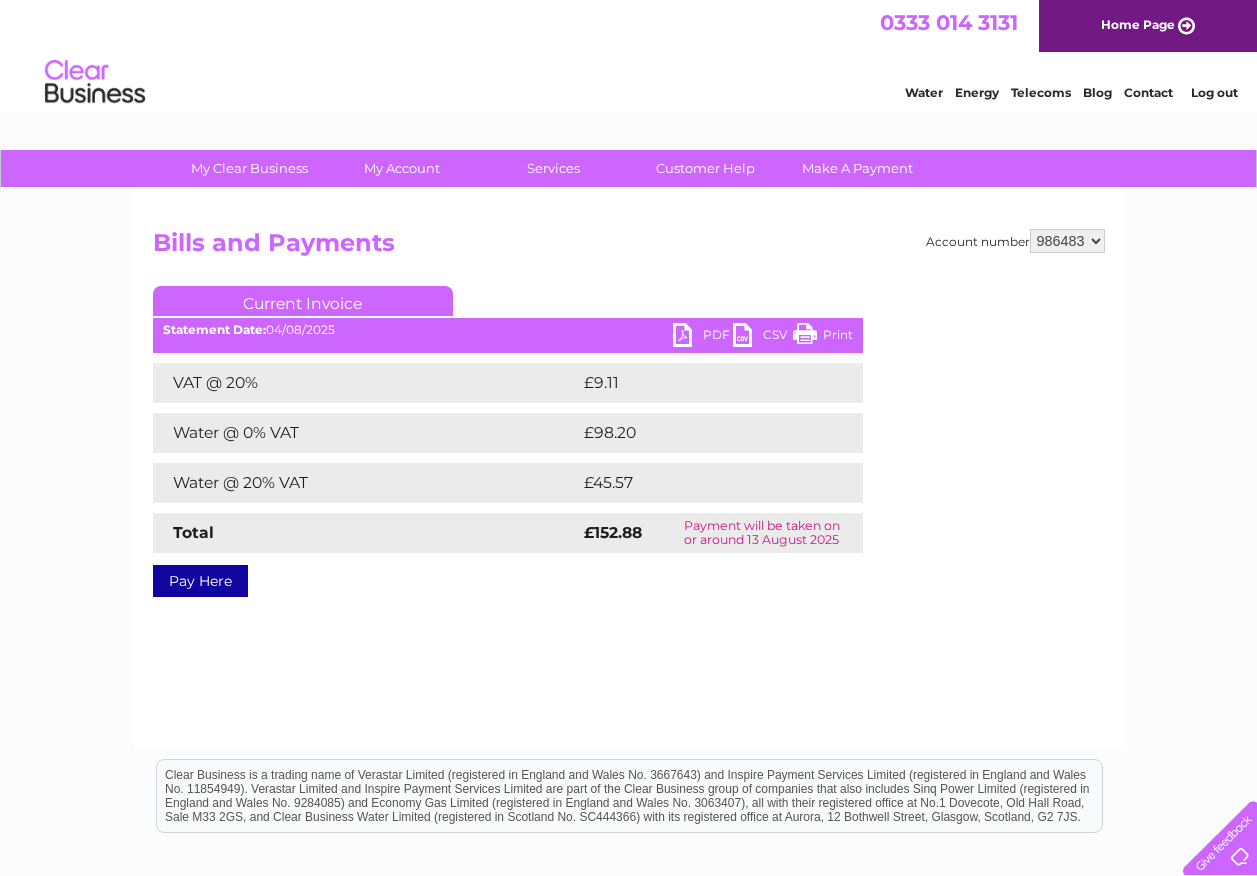 scroll, scrollTop: 0, scrollLeft: 0, axis: both 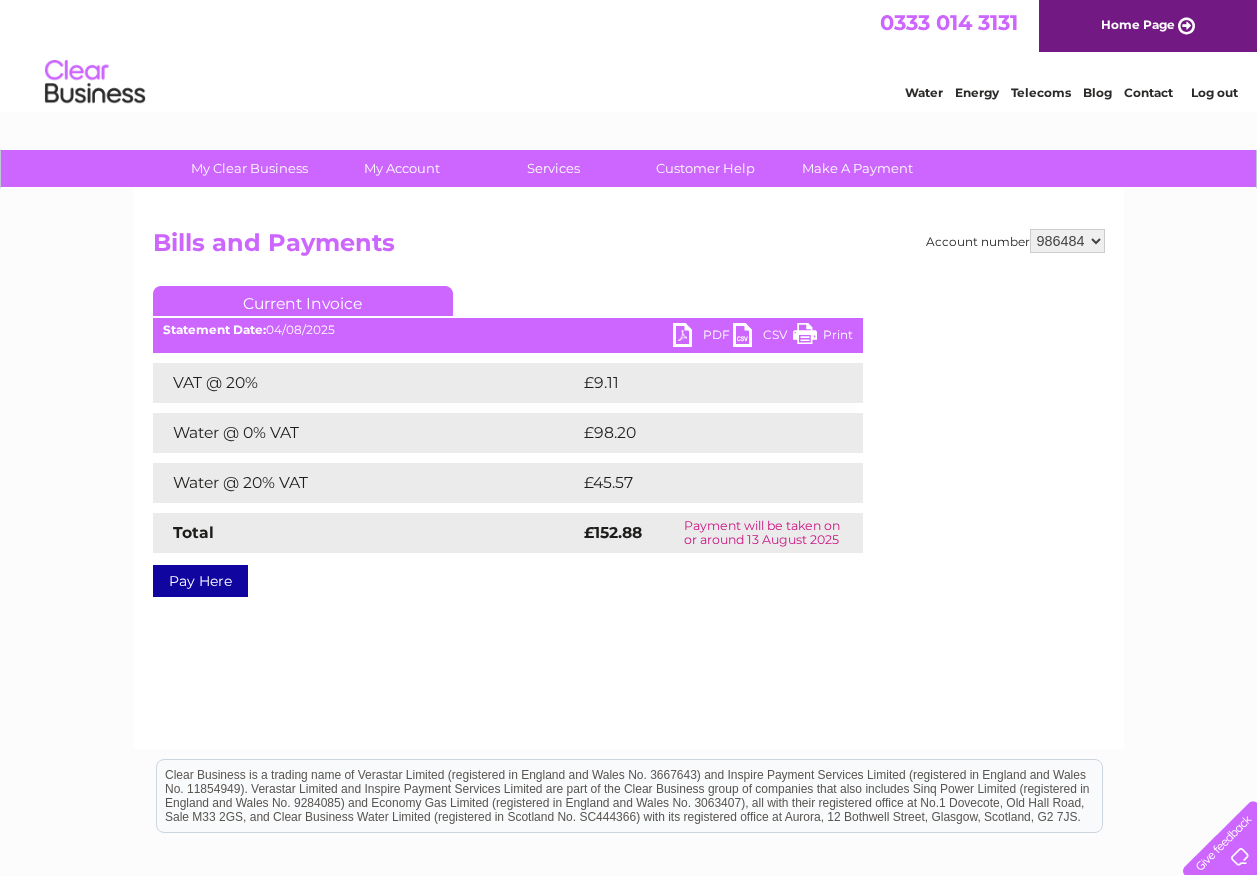 click on "986477
986482
986483
986484
986711
989074" at bounding box center (1067, 241) 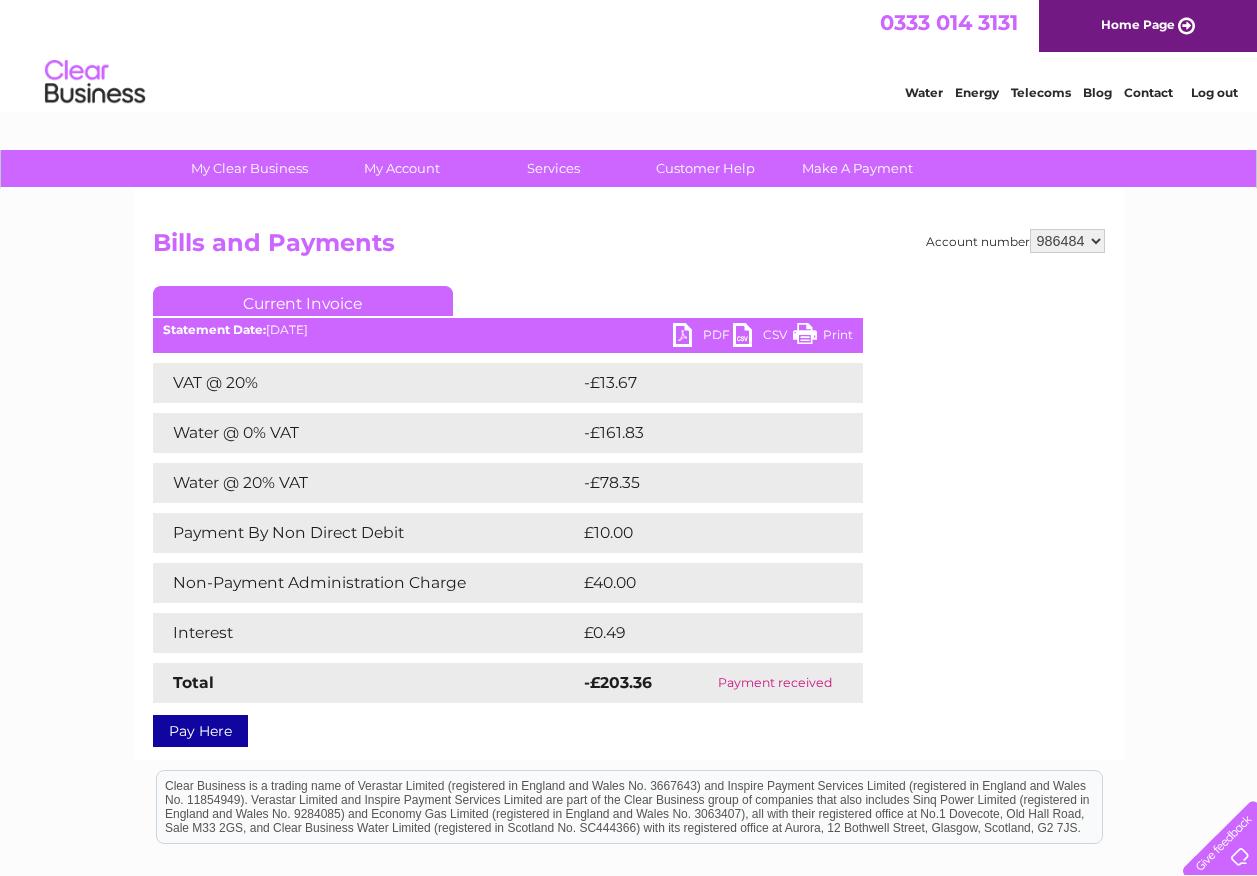 scroll, scrollTop: 0, scrollLeft: 0, axis: both 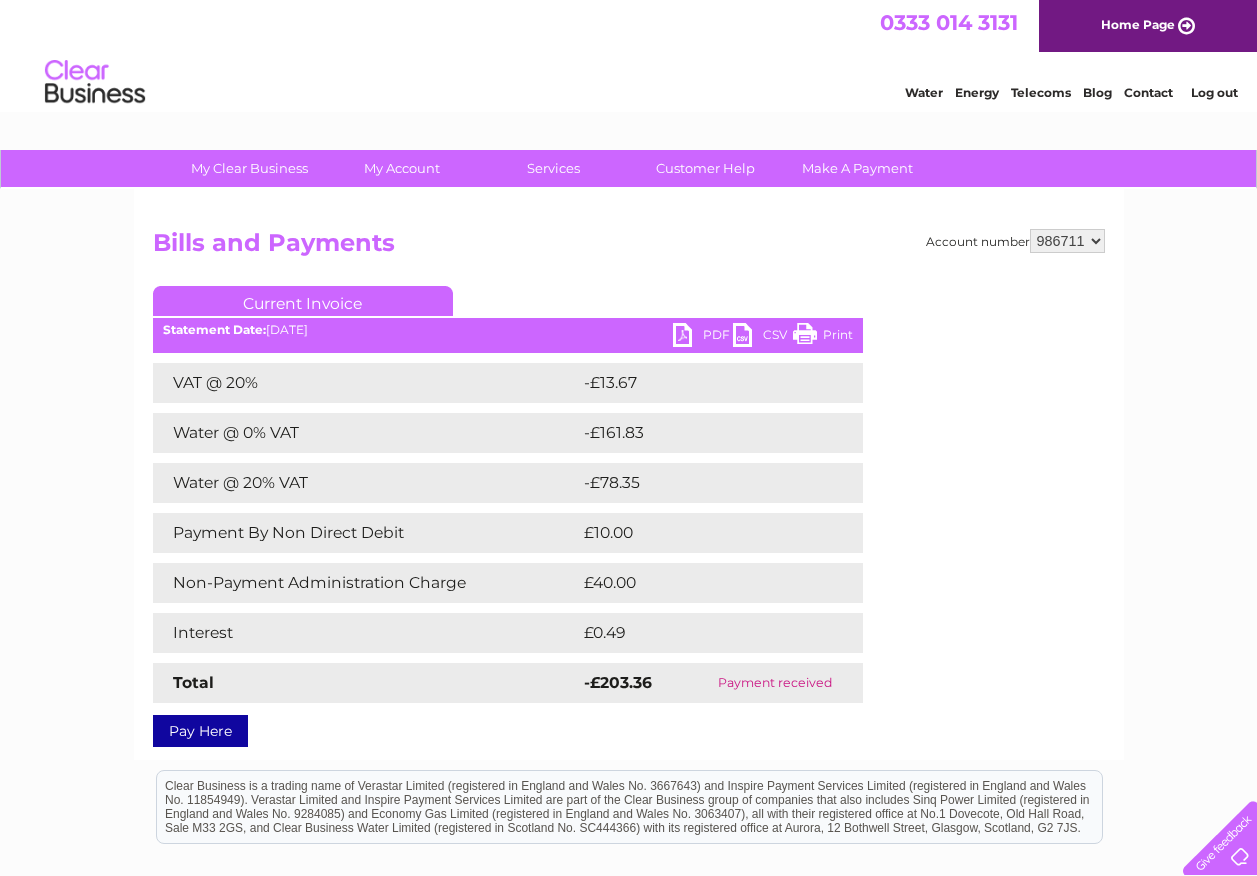 click on "986477
986482
986483
986484
986711
989074" at bounding box center [1067, 241] 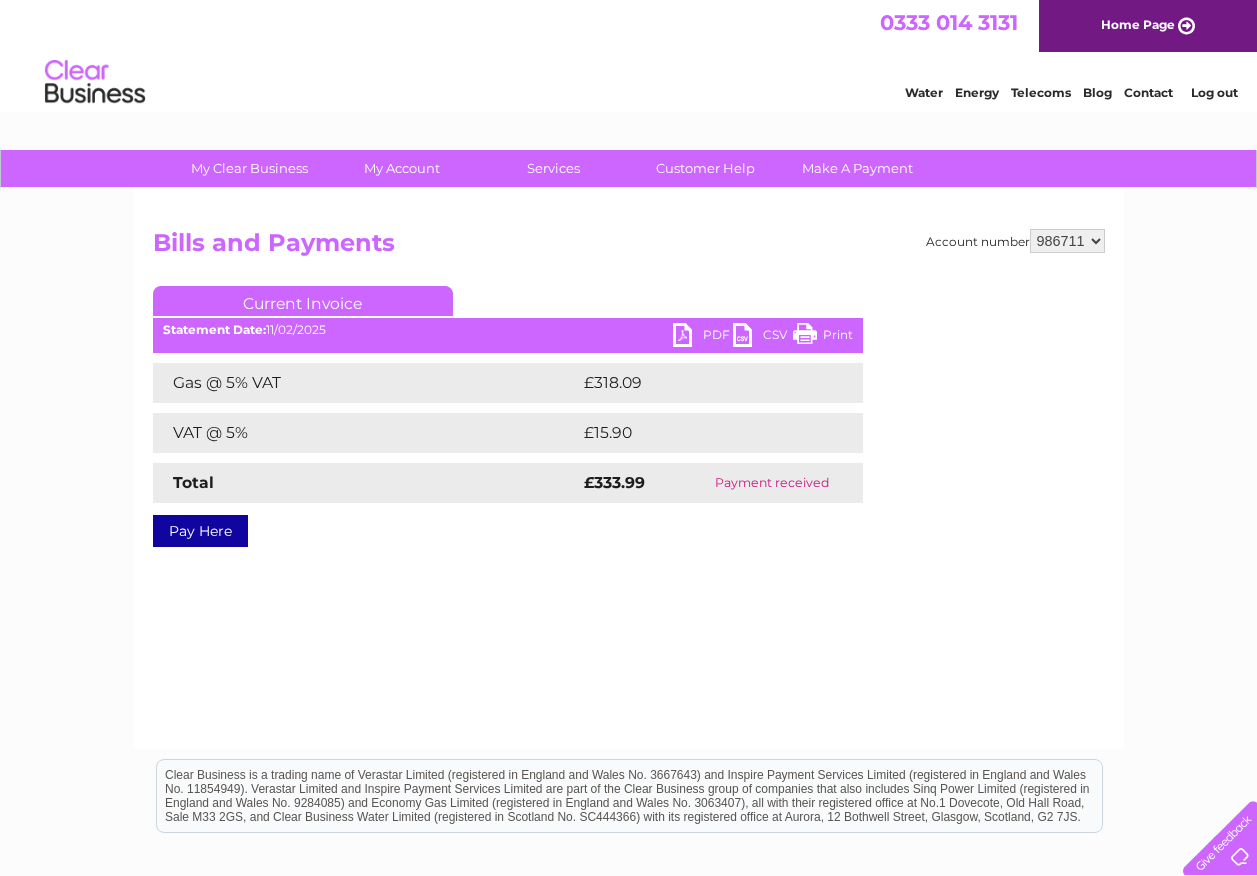 scroll, scrollTop: 0, scrollLeft: 0, axis: both 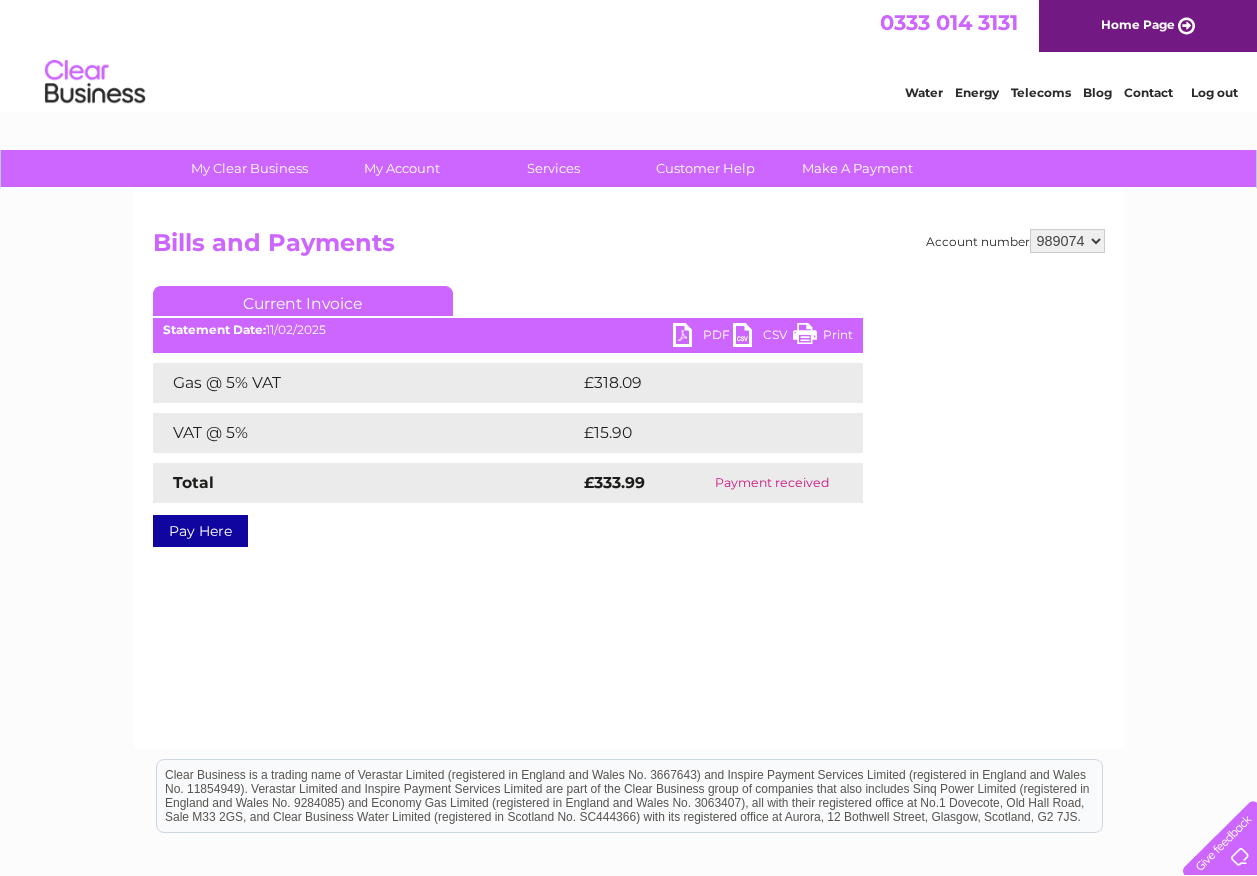 click on "986477
986482
986483
986484
986711
989074" at bounding box center (1067, 241) 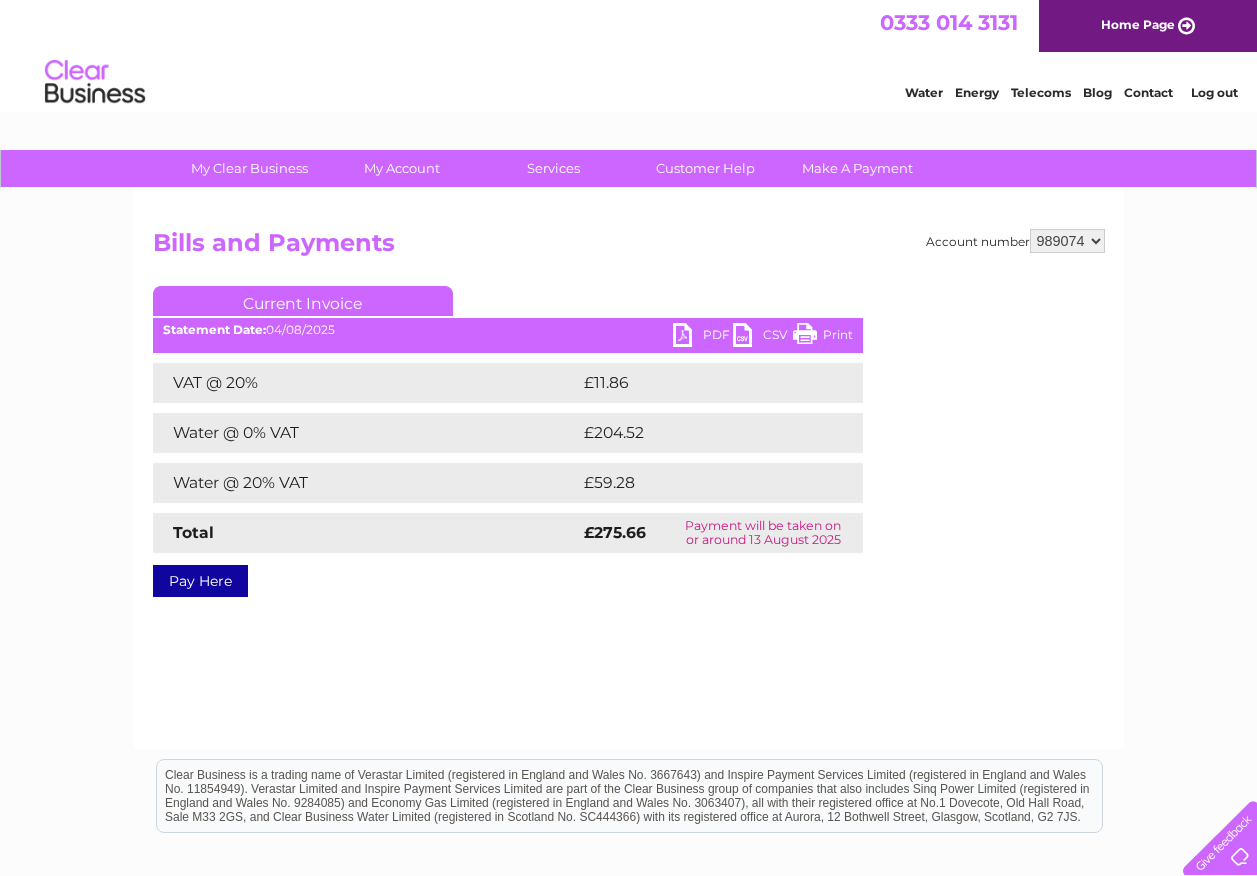 scroll, scrollTop: 0, scrollLeft: 0, axis: both 